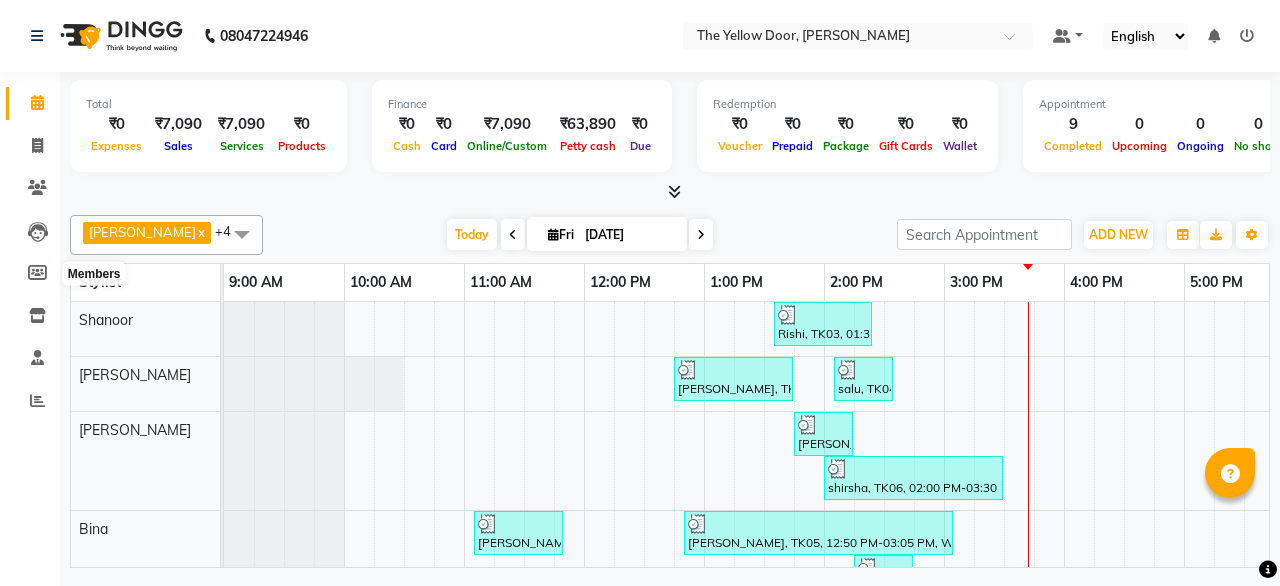 scroll, scrollTop: 0, scrollLeft: 0, axis: both 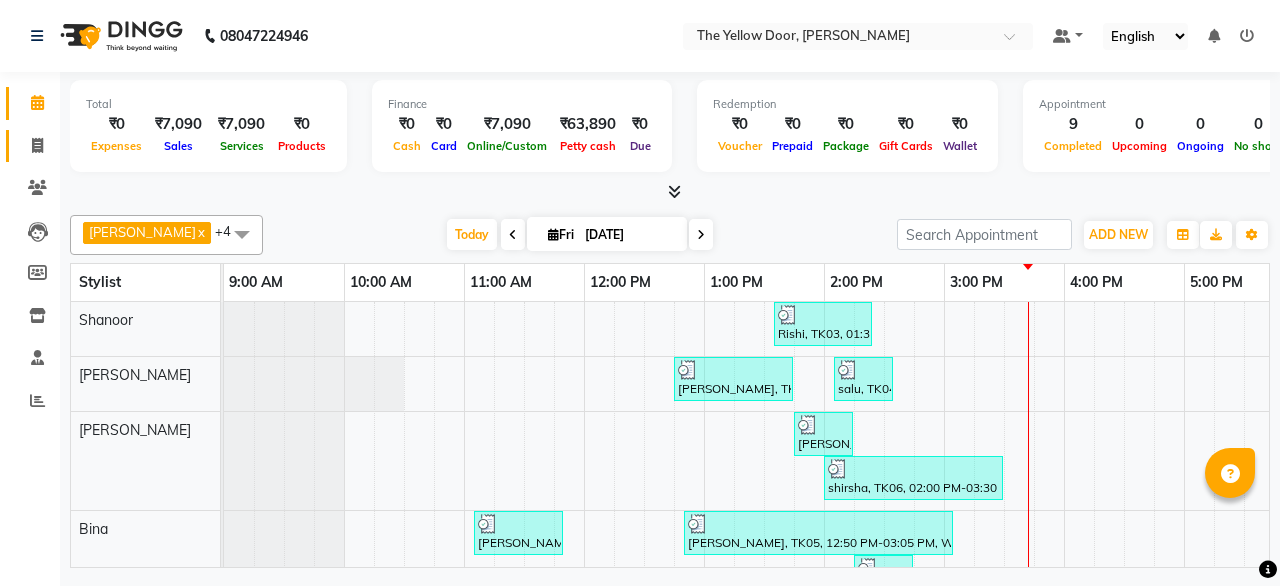 click on "Invoice" 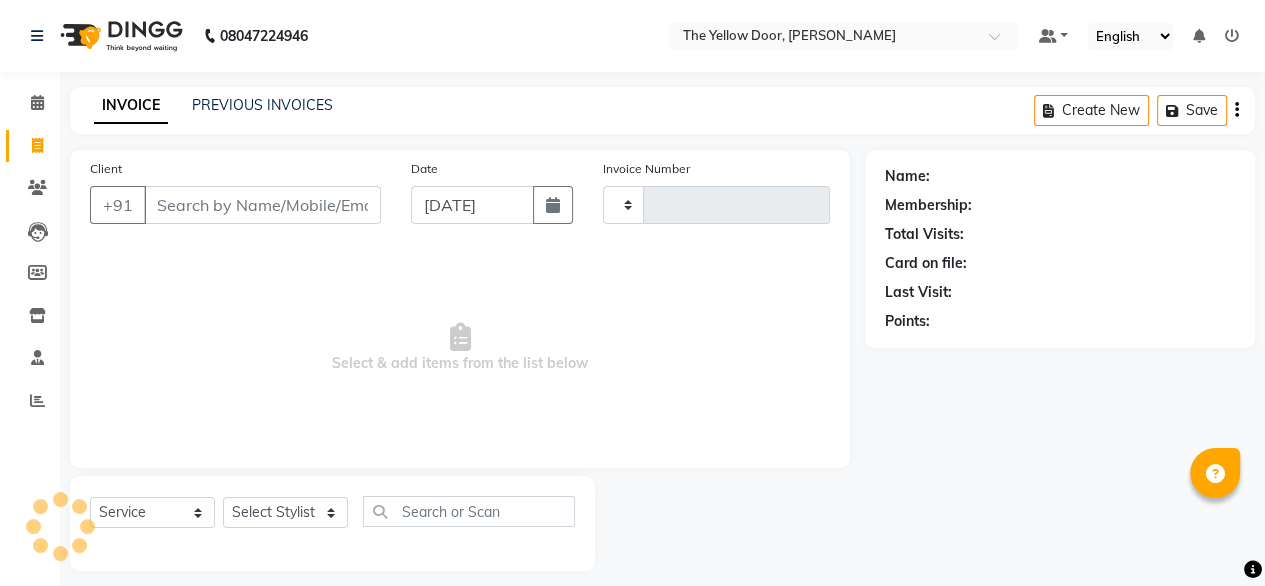 type on "01597" 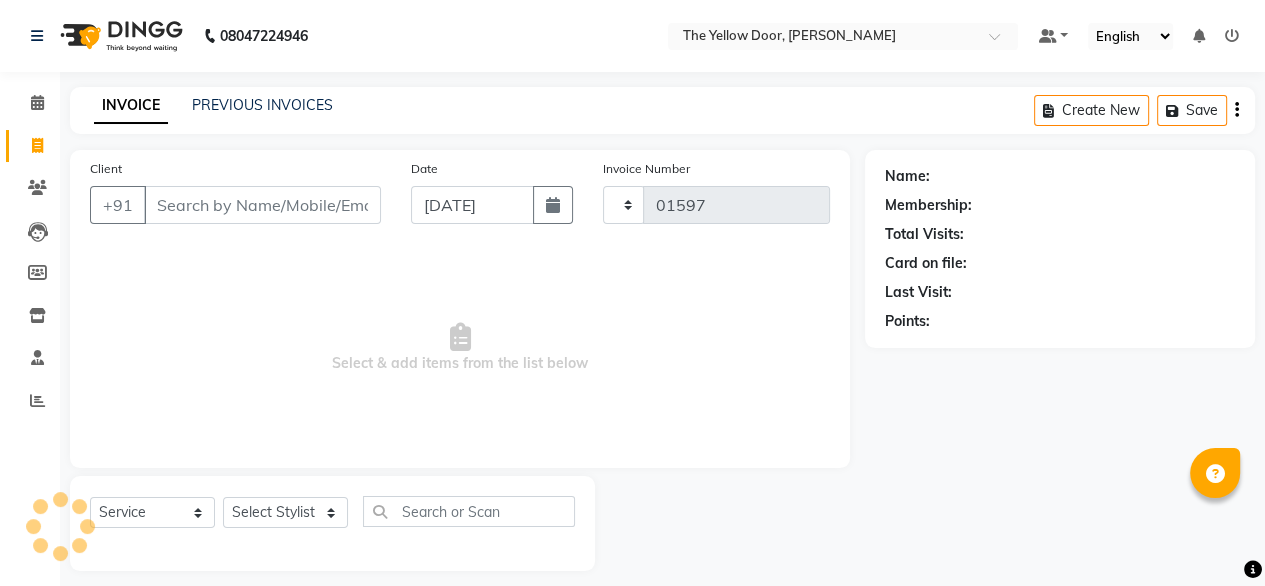 select on "5650" 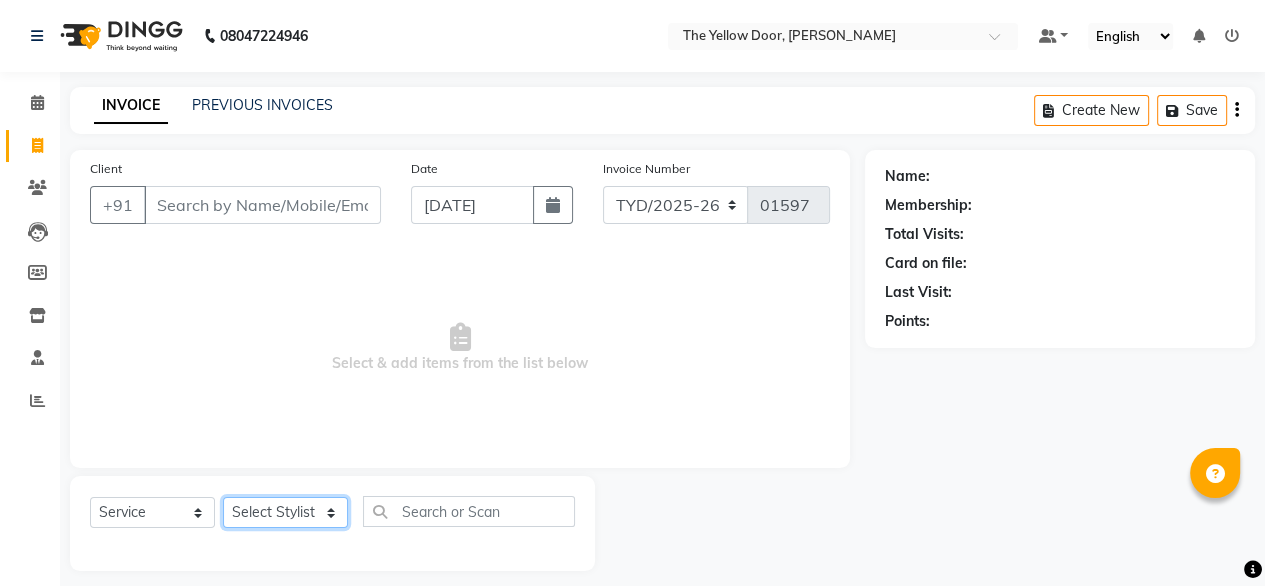 drag, startPoint x: 317, startPoint y: 517, endPoint x: 264, endPoint y: 457, distance: 80.05623 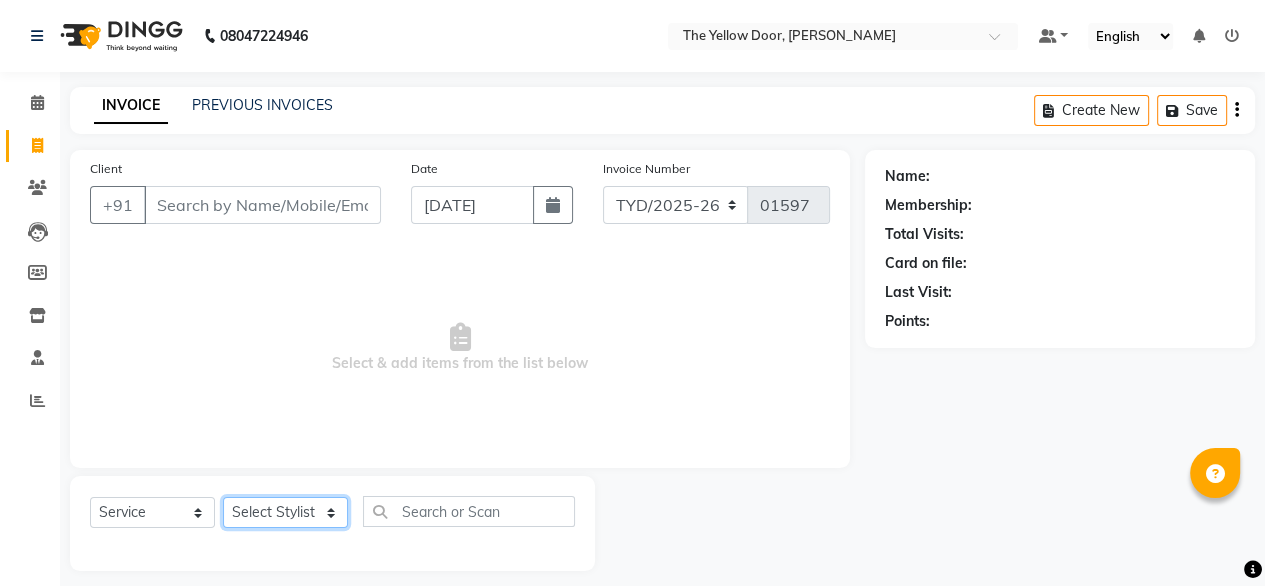 click on "Client +91 Date [DATE] Invoice Number TYD/2025-26 V/[PHONE_NUMBER]  Select & add items from the list below  Select  Service  Product  Membership  Package Voucher Prepaid Gift Card  Select Stylist [PERSON_NAME] [PERSON_NAME] [PERSON_NAME] Housekeeping Kaku Manager [PERSON_NAME]" 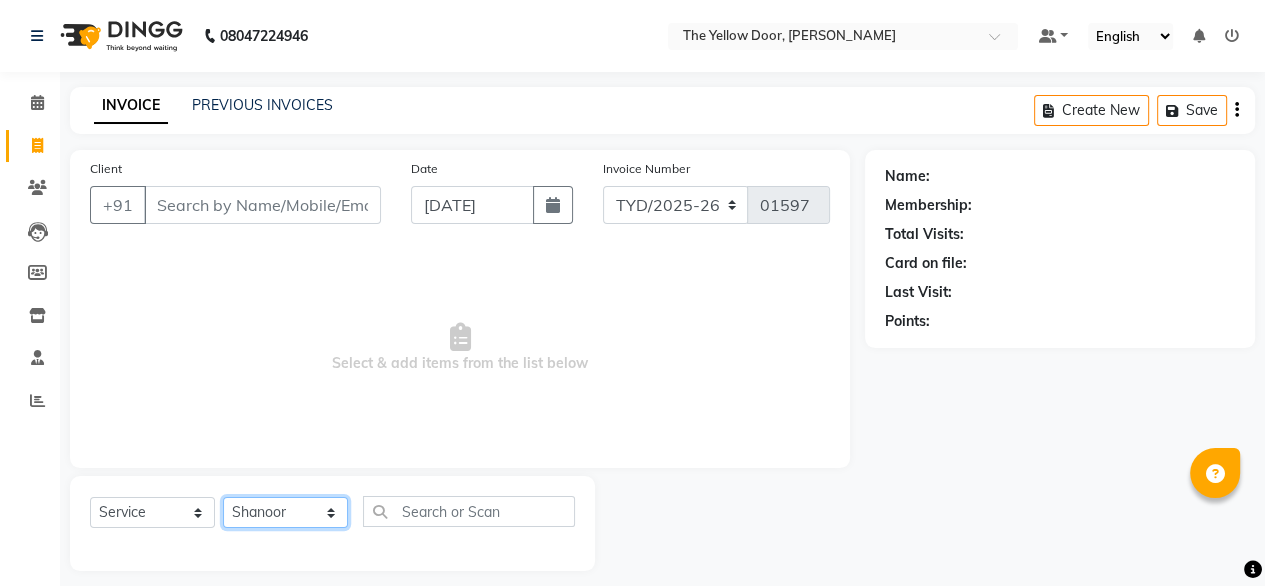 click on "Select Stylist [PERSON_NAME] [PERSON_NAME] [PERSON_NAME] Housekeeping Kaku Manager [PERSON_NAME]" 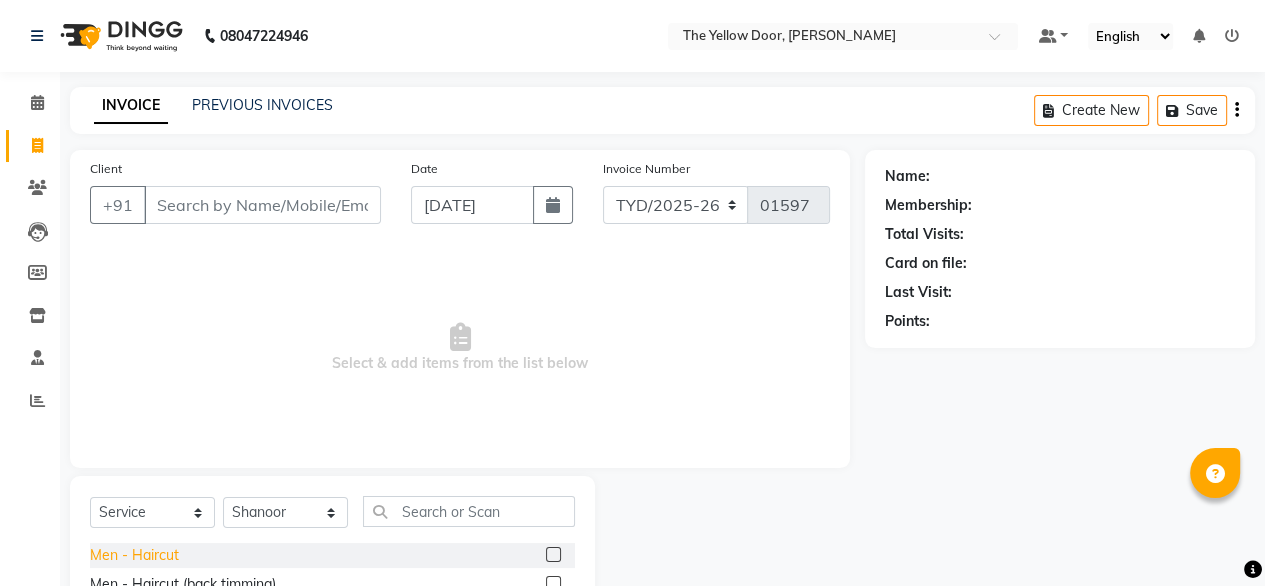 click on "Men - Haircut" 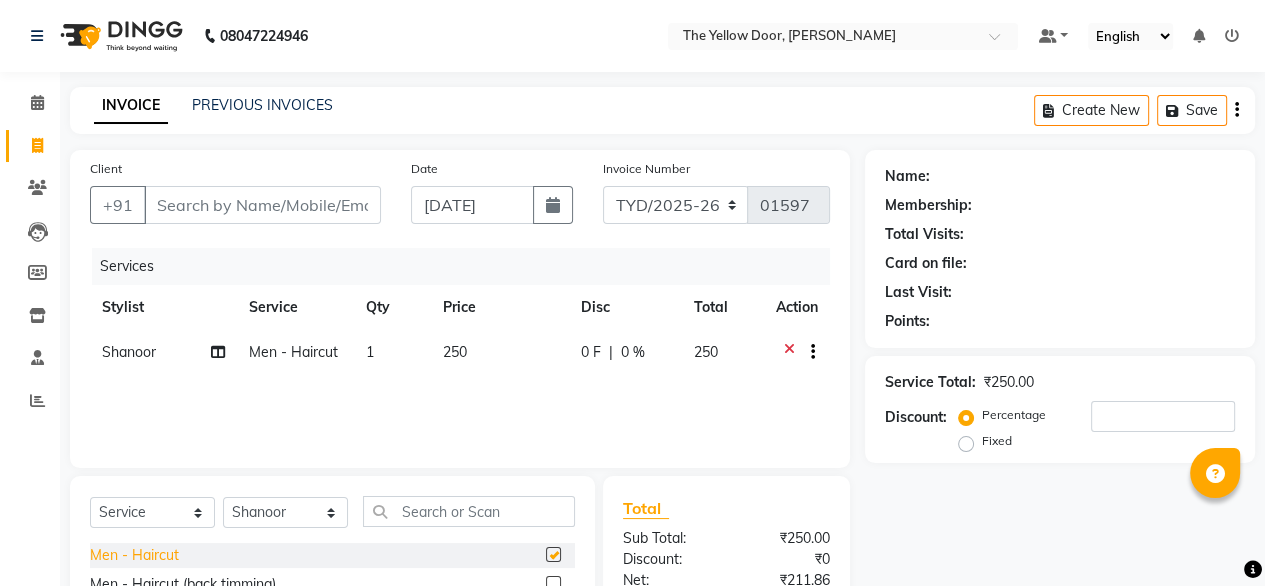 checkbox on "false" 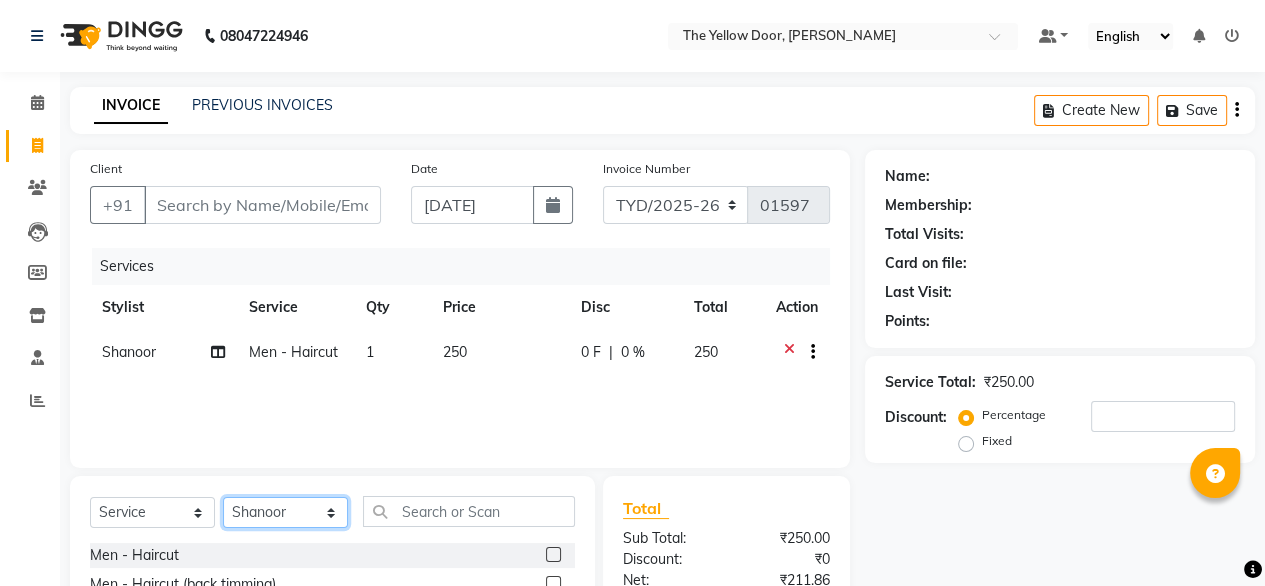 drag, startPoint x: 316, startPoint y: 519, endPoint x: 259, endPoint y: 309, distance: 217.59825 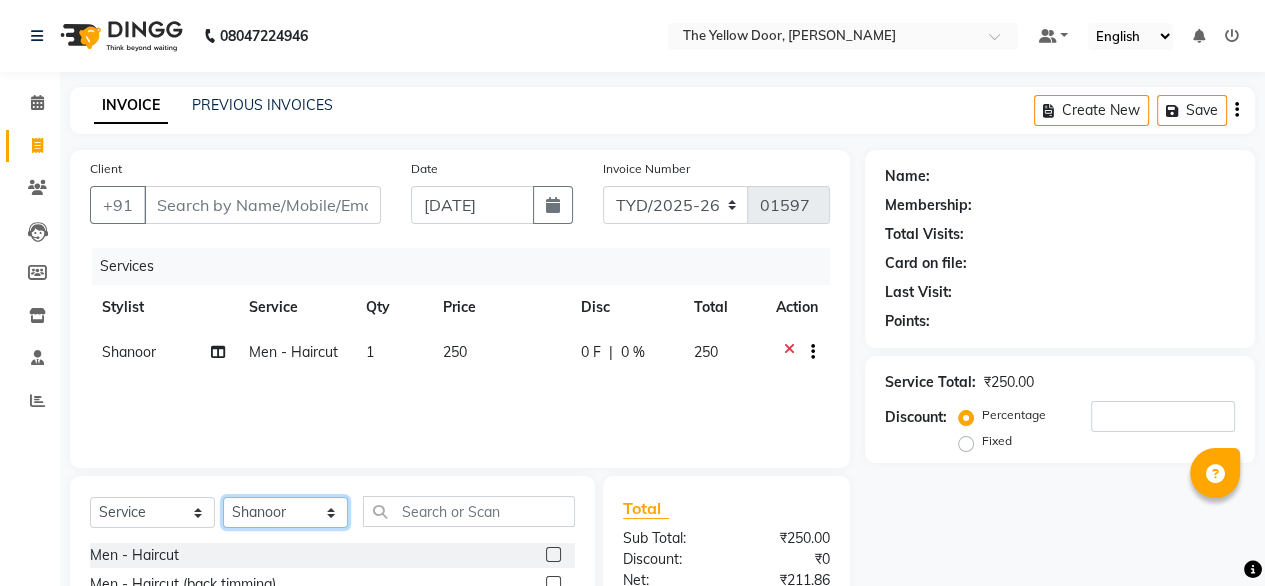 click on "Client +91 Date [DATE] Invoice Number TYD/2025-26 V/[PHONE_NUMBER] Services Stylist Service Qty Price Disc Total Action Shanoor Men - Haircut 1 250 0 F | 0 % 250 Select  Service  Product  Membership  Package Voucher Prepaid Gift Card  Select Stylist [PERSON_NAME] [PERSON_NAME] [PERSON_NAME] Housekeeping Kaku Manager [PERSON_NAME] Shri Men - Haircut  Men - Haircut (back timming)  Men - Haircut (w/d Wash)   Men - Advanced Haircut & Styling  Men - Head Shave  Men - Clean Shave  Men - UnderArms Shave  Men - Hairwash  Men - [PERSON_NAME] Trimming & Styling  Men - Hair Styling (w/o Cut)  Men-Front & Back Trimming  Kids Hair Cut - Boy (6 - 12 YRS)  Kids HairWash - Boy (6 - 12 YRS)  Baby HairWash - Boy (0 - 5 YRS)  Baby Hair Cut - Boy (0 -5 YRS)  Kids-Boy Head Shave/Trim  Kids-Boy Mundun  Men - Classic - Hair Spa  Men - Anti Hair Loss - Hair Spa  Men - Anti [MEDICAL_DATA] - Hair Spa  Men - Repairing - Hair Spa  Men - Keratin - Hair Spa  Men - Foot Massage  Men - Anti Hair Loss + Anti [MEDICAL_DATA]  Men - Leg Massage  Men - Global Hair Color" 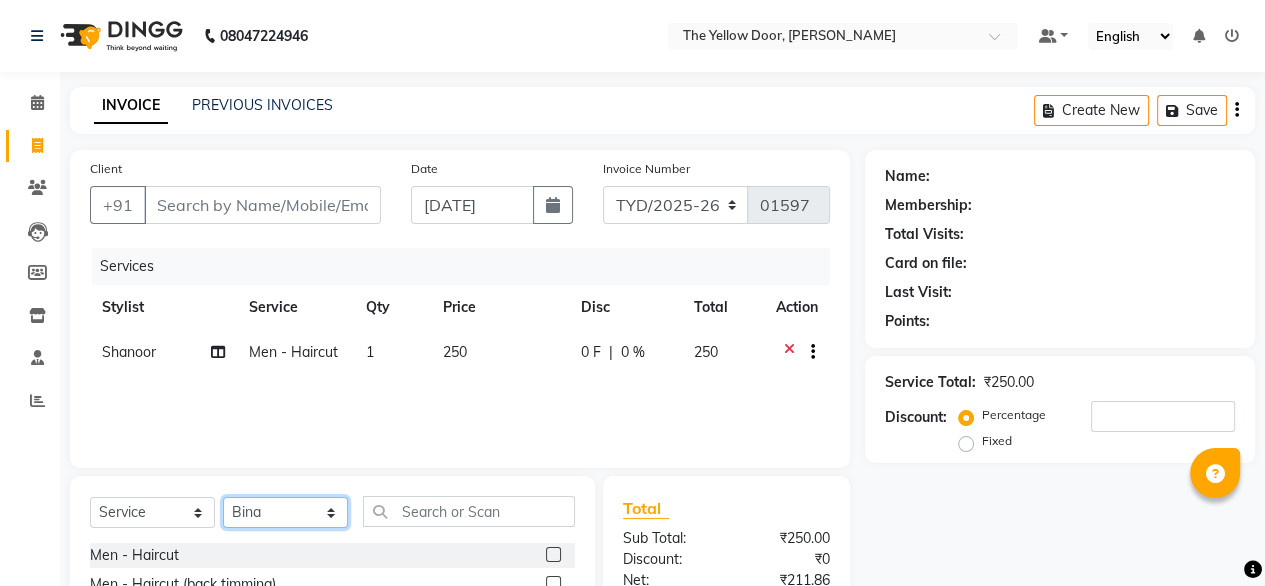 click on "Select Stylist [PERSON_NAME] [PERSON_NAME] [PERSON_NAME] Housekeeping Kaku Manager [PERSON_NAME]" 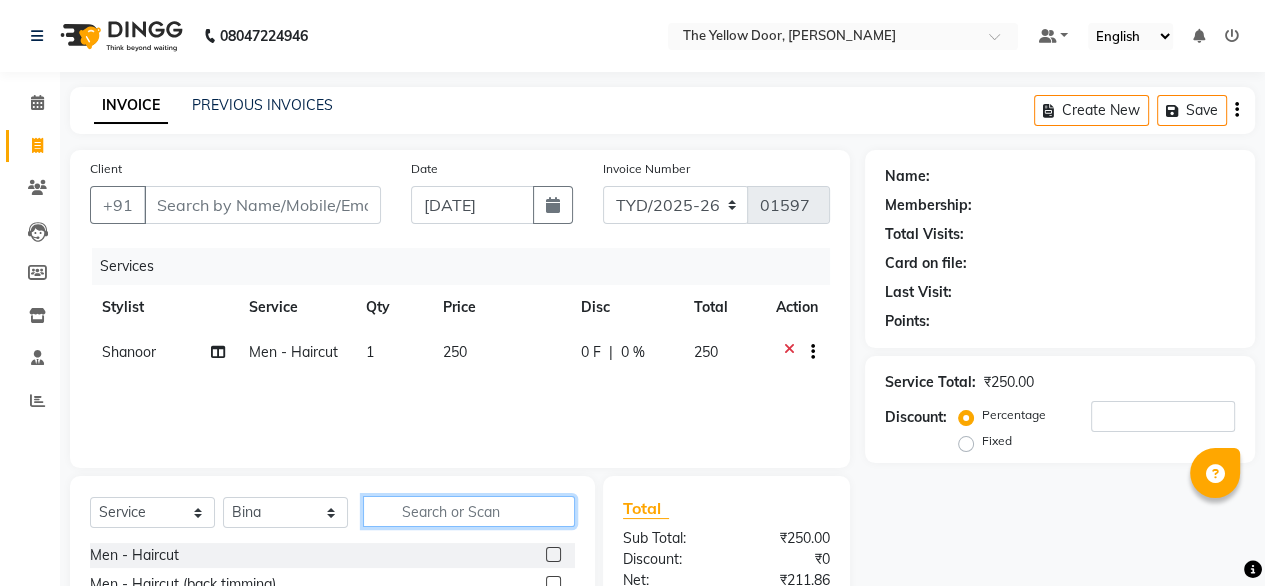 click 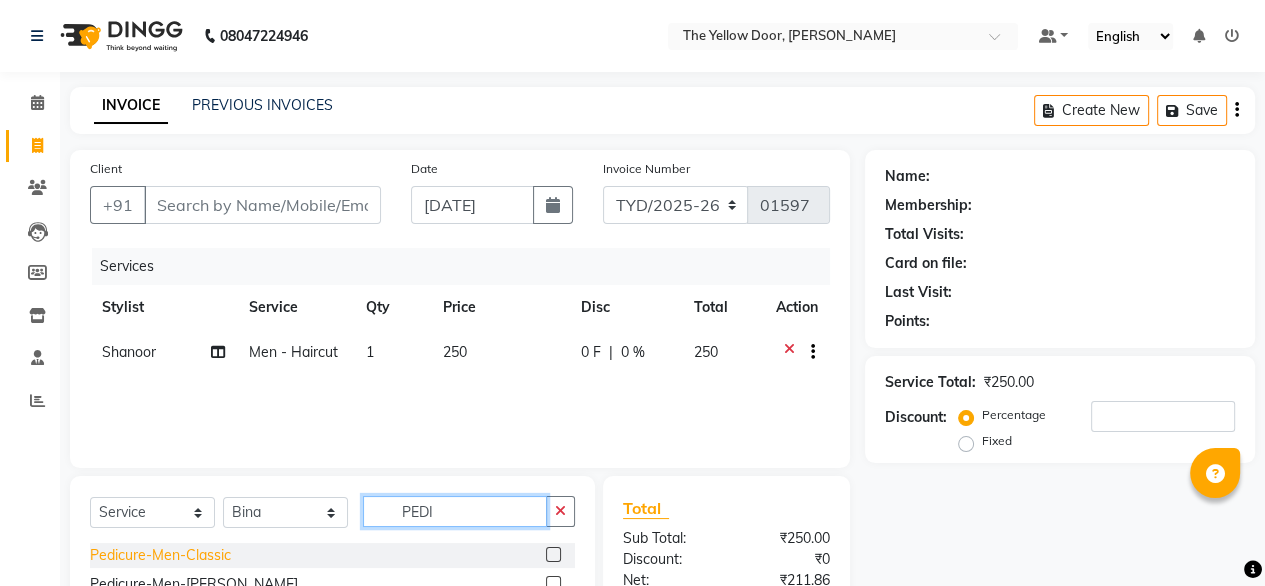 type on "PEDI" 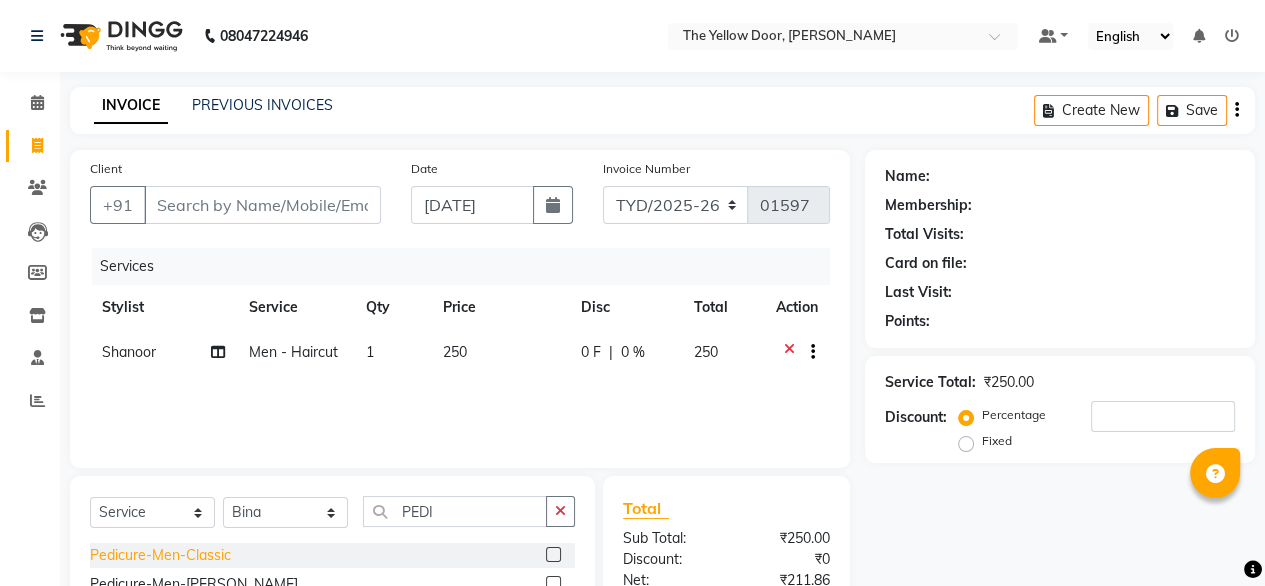click on "Pedicure-Men-Classic" 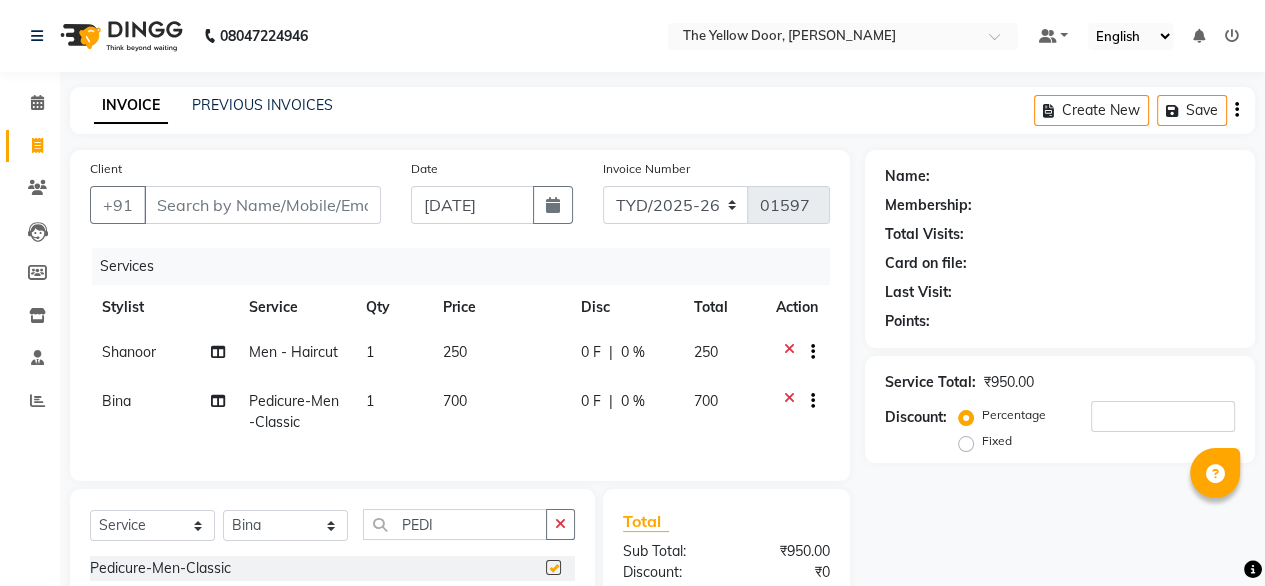 checkbox on "false" 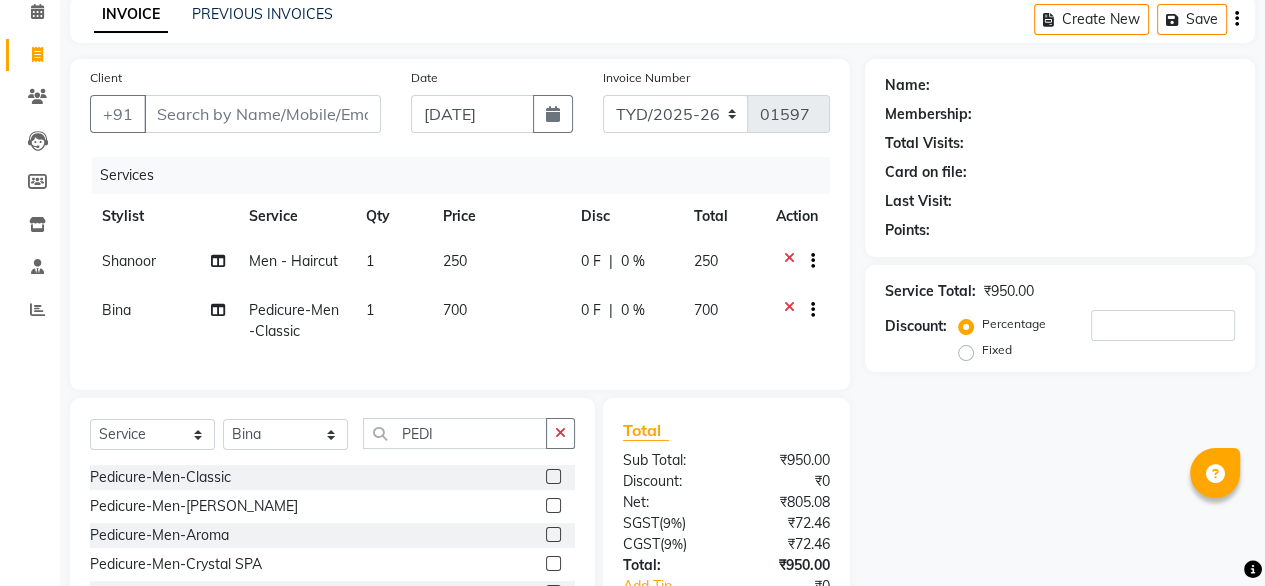 scroll, scrollTop: 96, scrollLeft: 0, axis: vertical 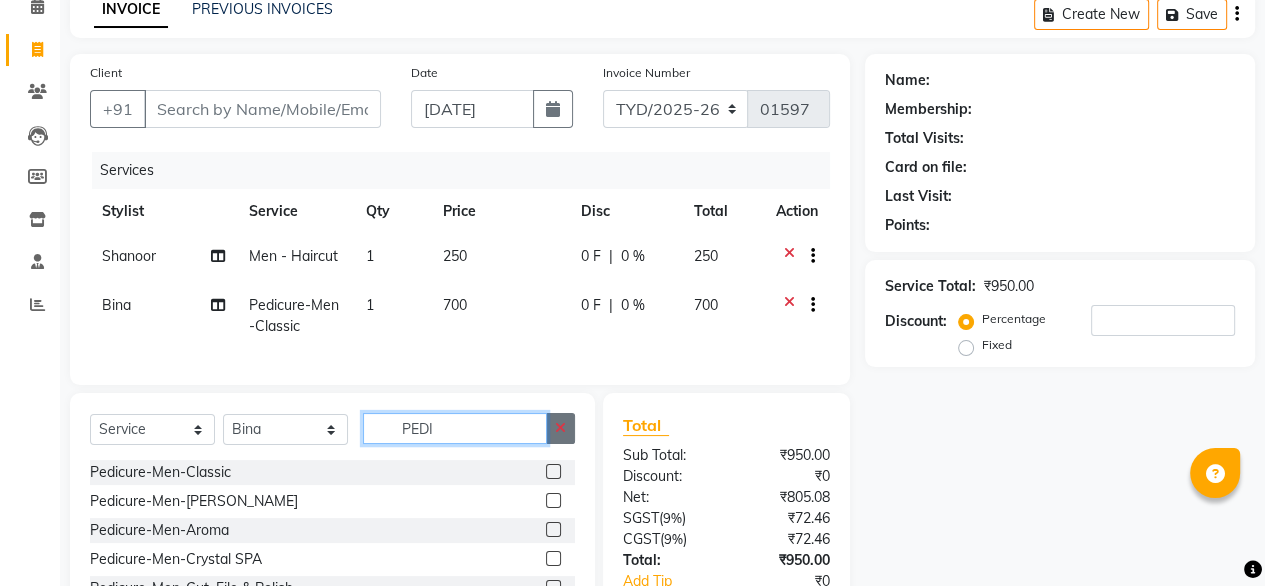 drag, startPoint x: 536, startPoint y: 451, endPoint x: 572, endPoint y: 451, distance: 36 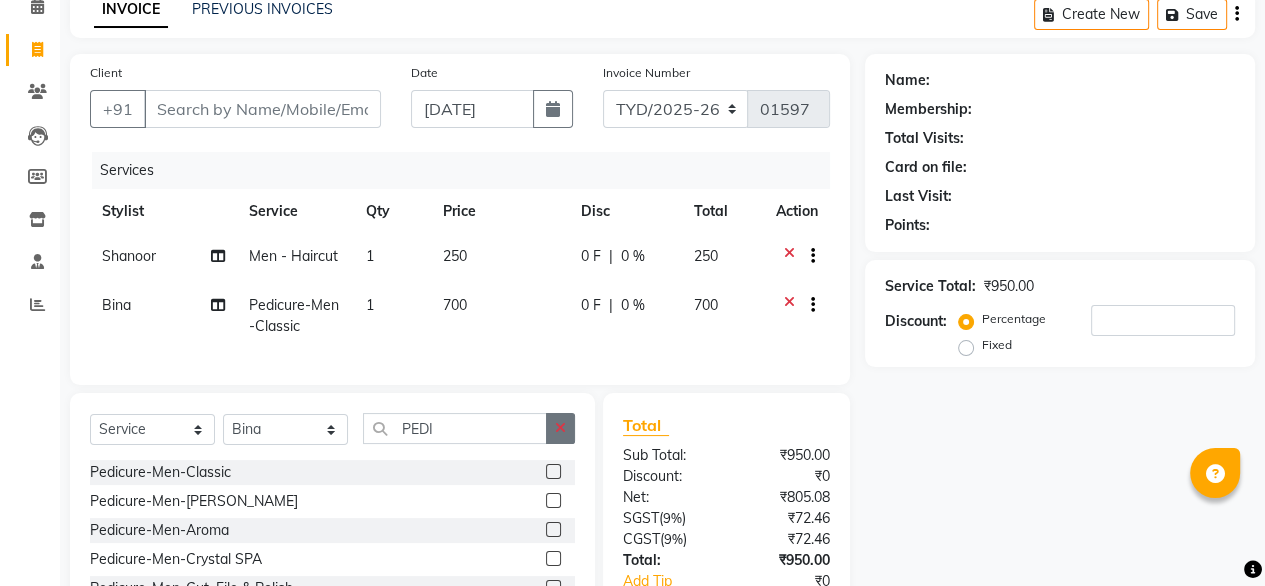 click 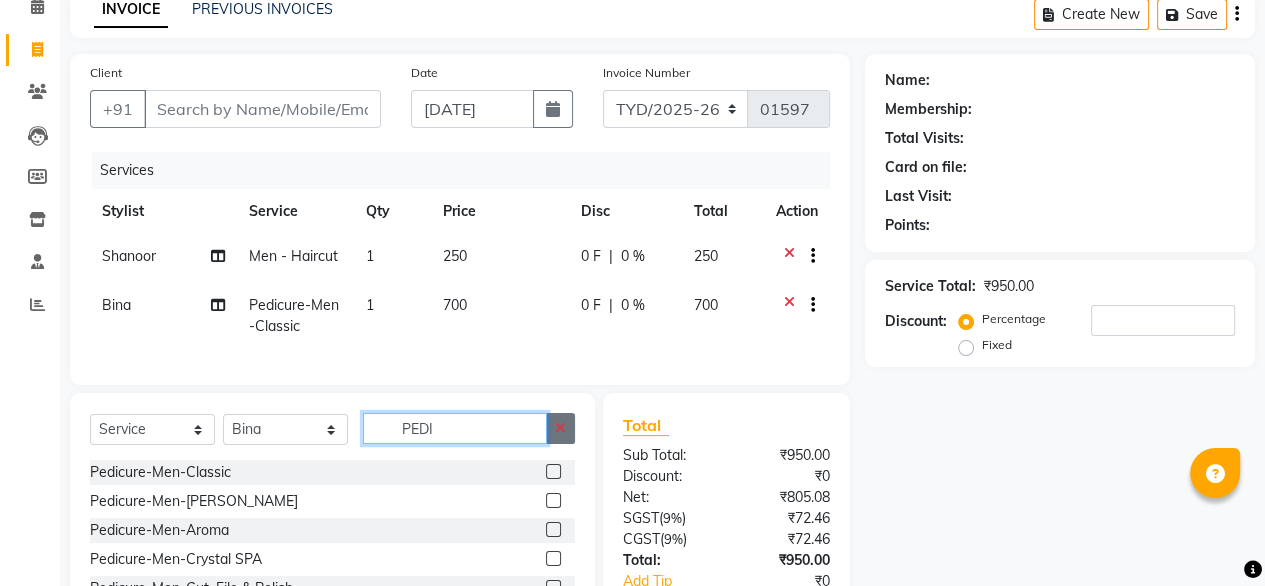 type 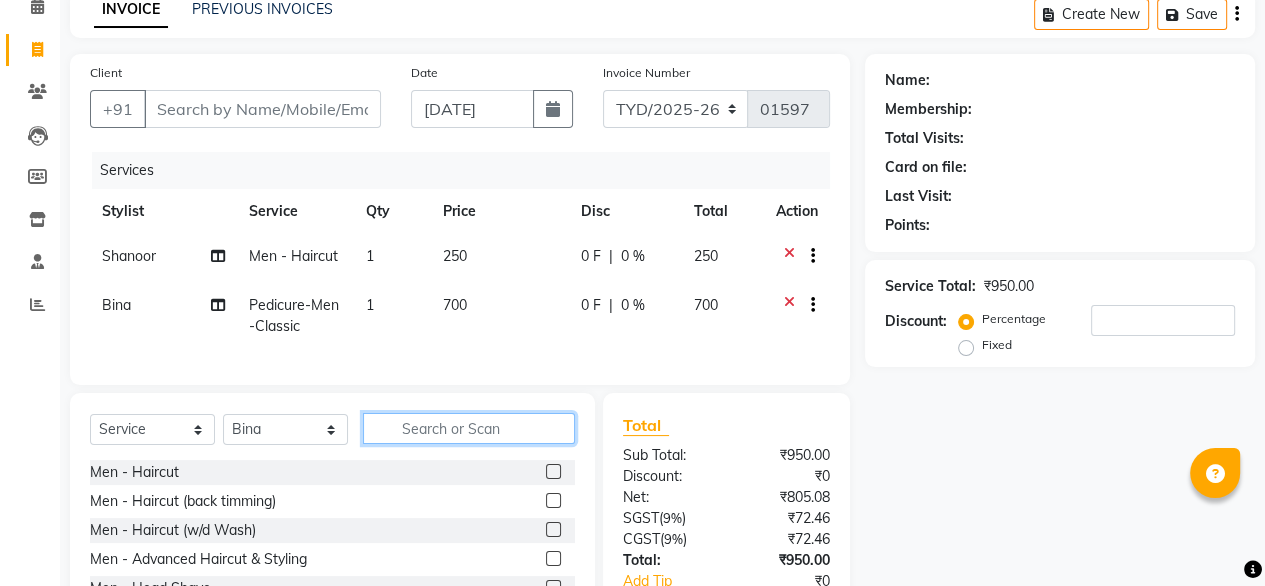scroll, scrollTop: 244, scrollLeft: 0, axis: vertical 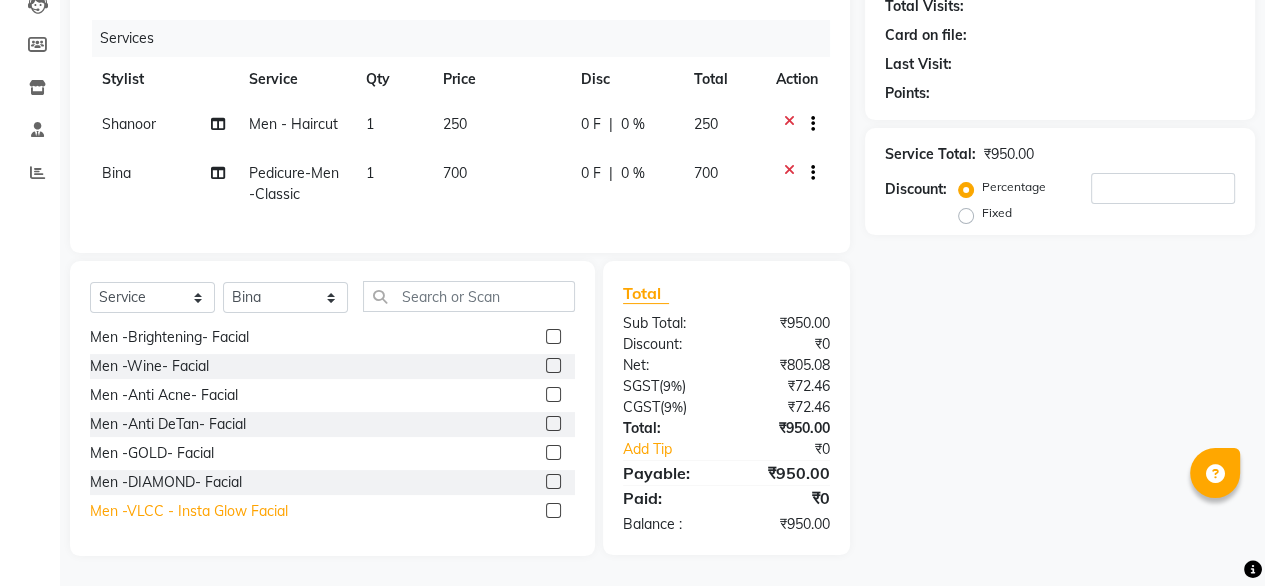 click on "Men -VLCC - Insta Glow Facial" 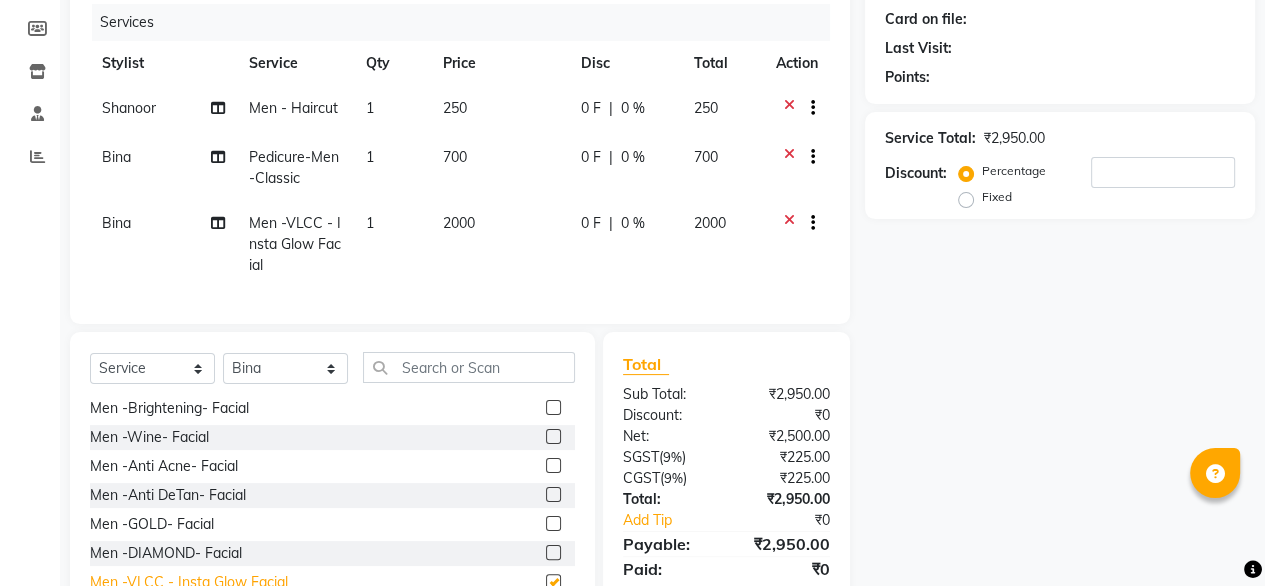 checkbox on "false" 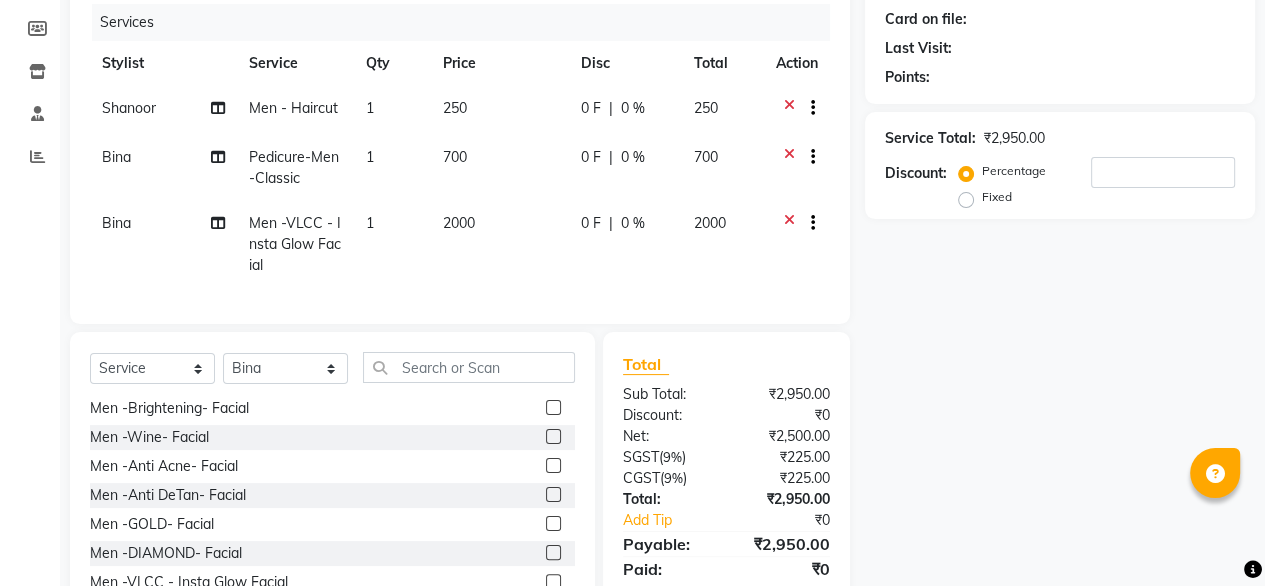 click 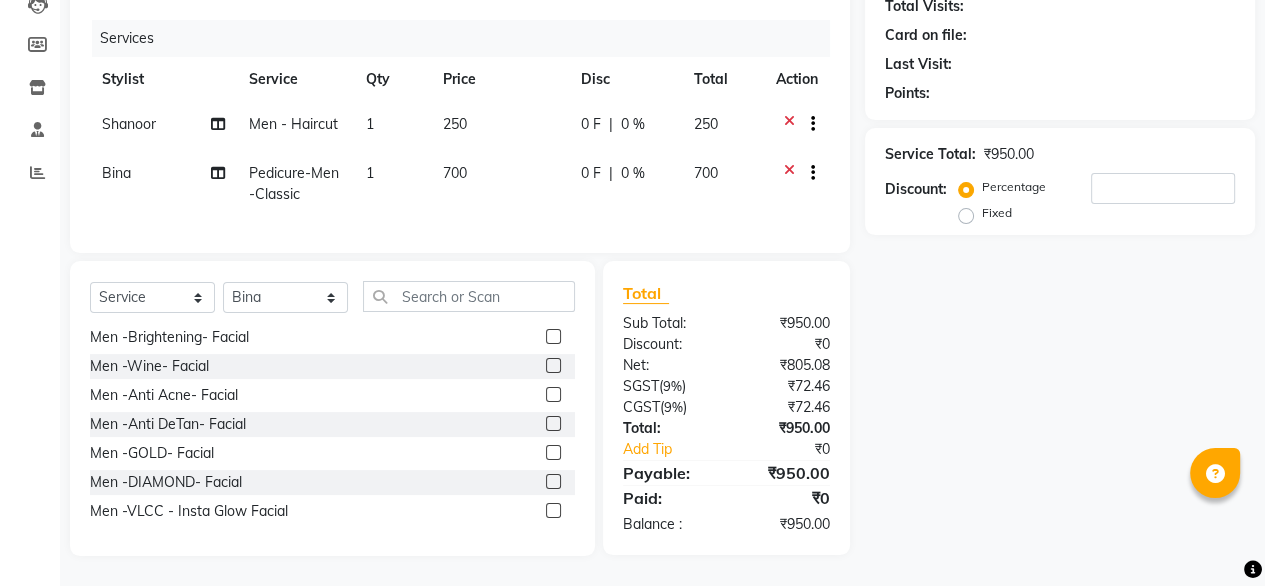 scroll, scrollTop: 0, scrollLeft: 0, axis: both 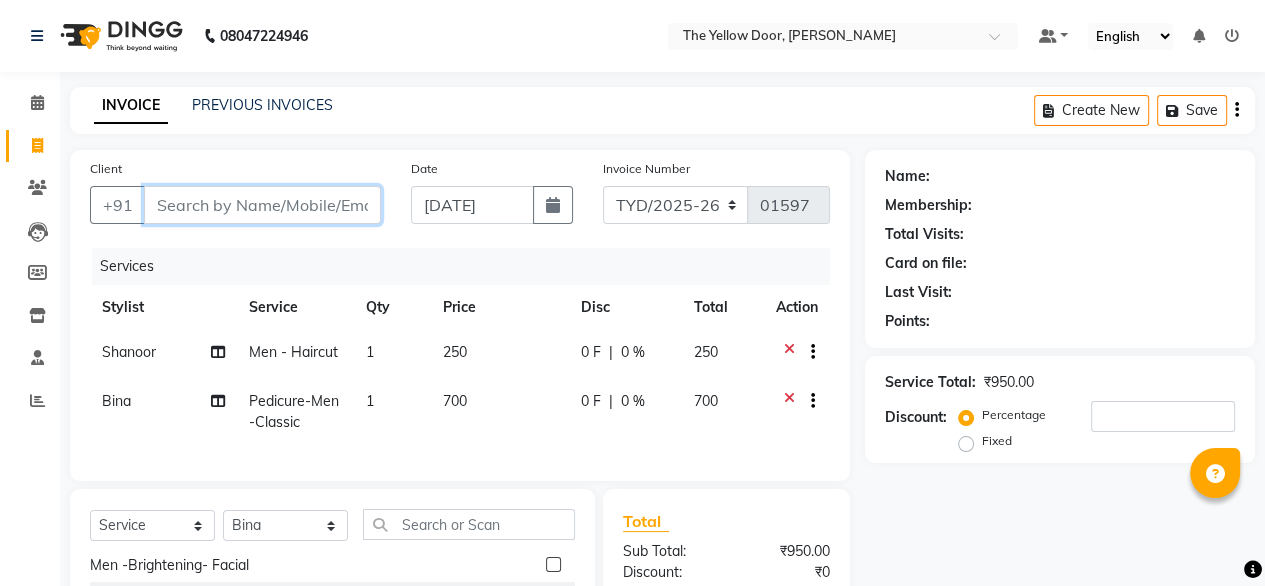 click on "Client" at bounding box center [262, 205] 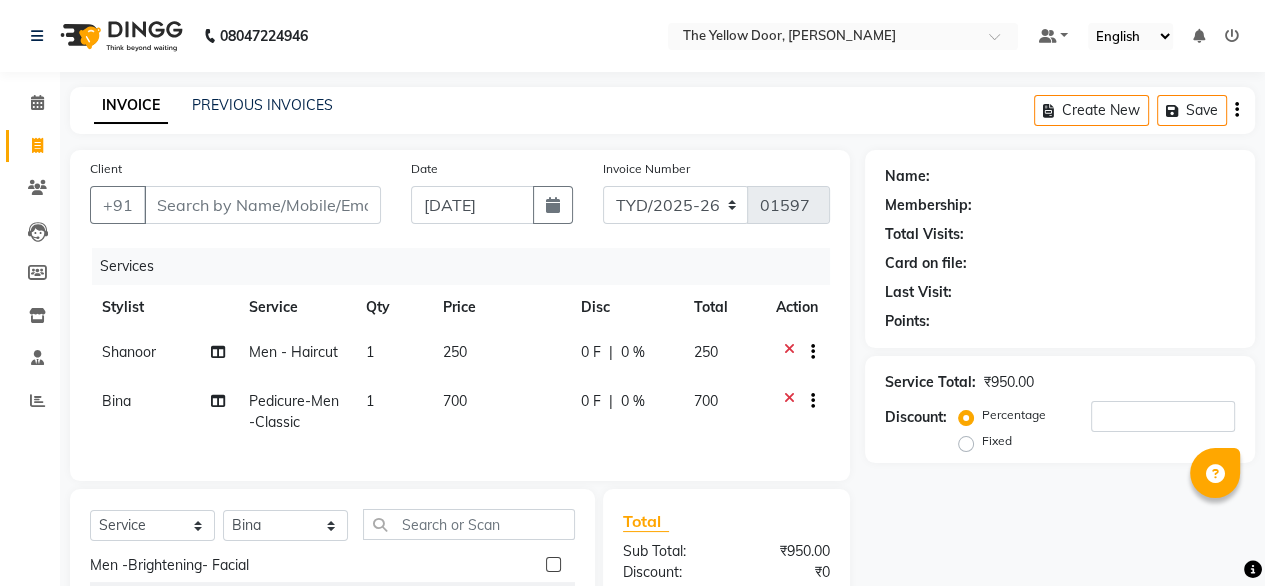 click on "Date [DATE]" 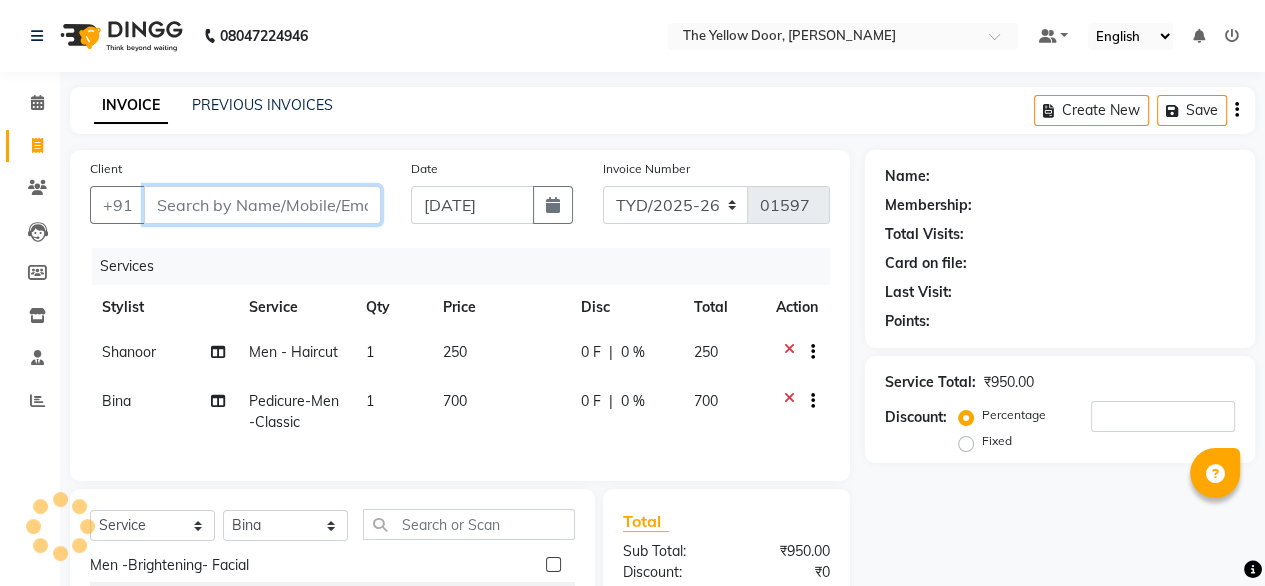 click on "Client" at bounding box center (262, 205) 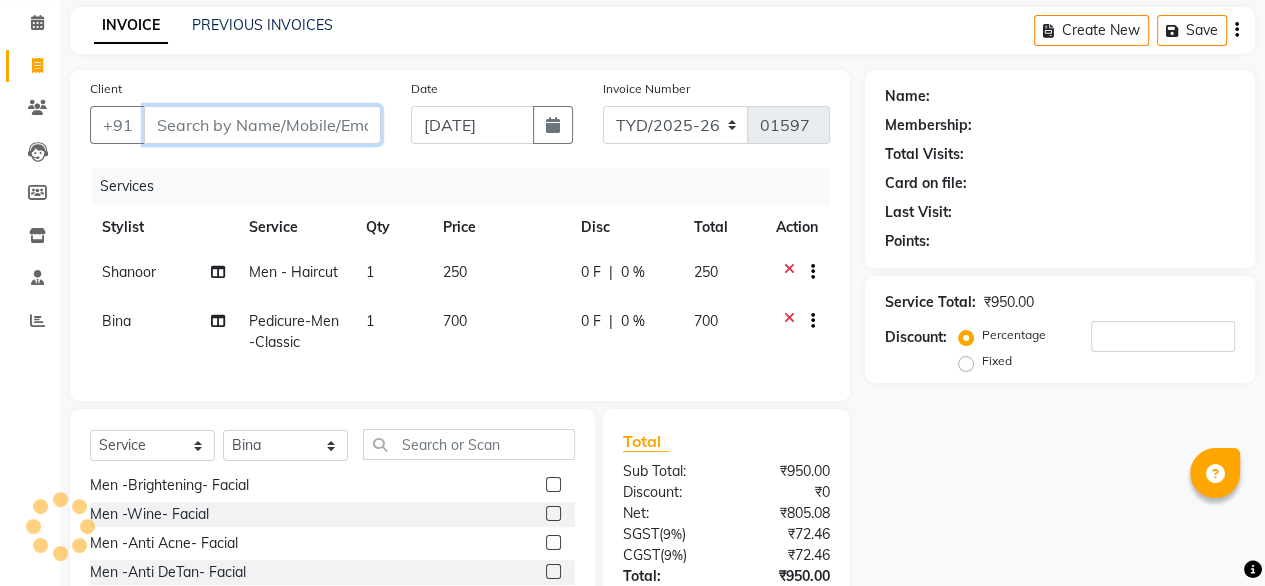 scroll, scrollTop: 80, scrollLeft: 0, axis: vertical 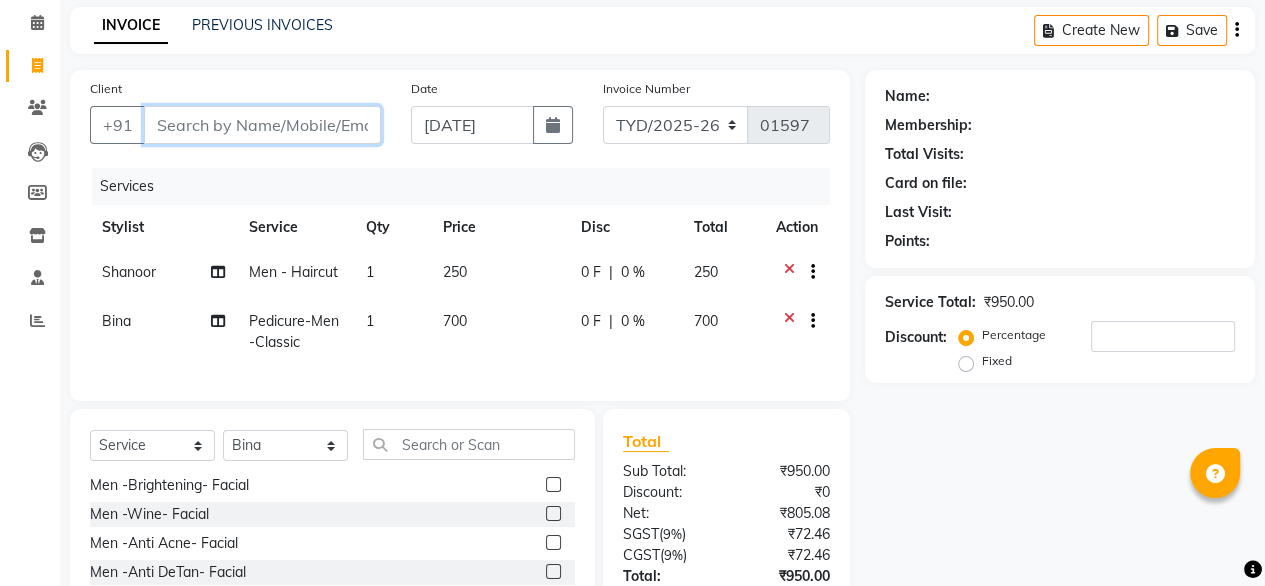click on "Client" at bounding box center (262, 125) 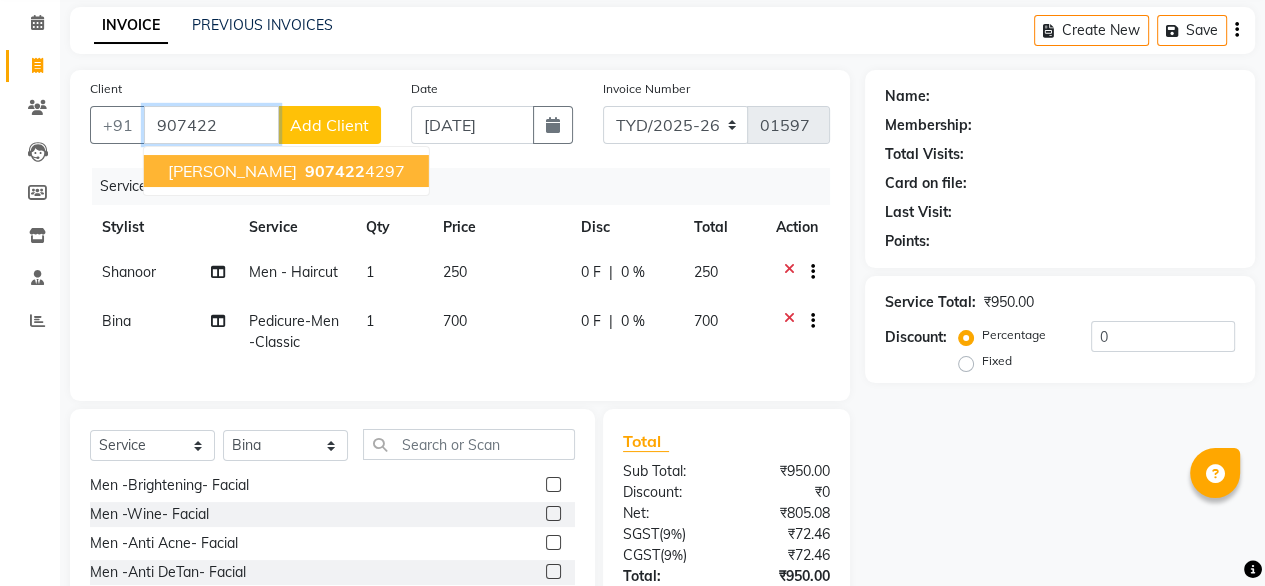 click on "907422" at bounding box center [335, 171] 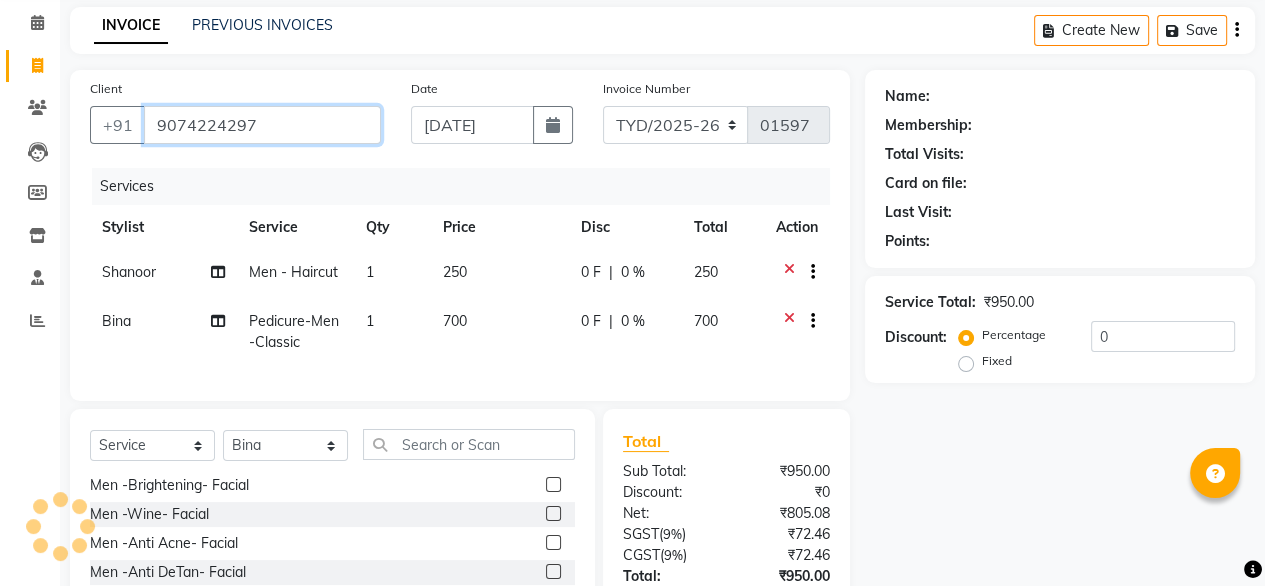 type on "9074224297" 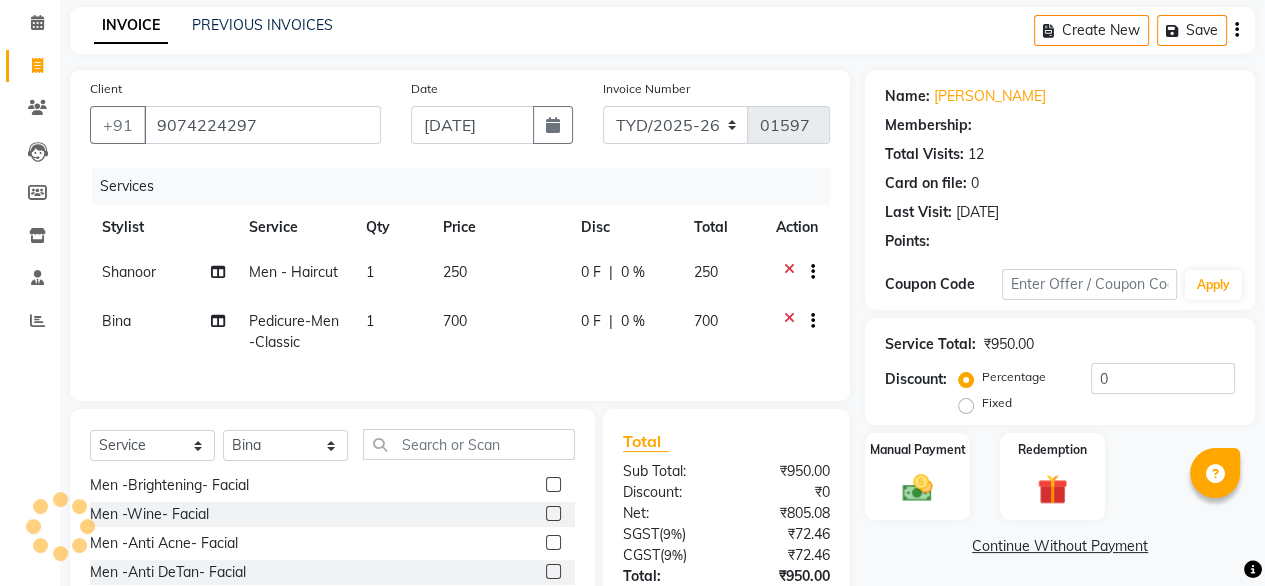 select on "1: Object" 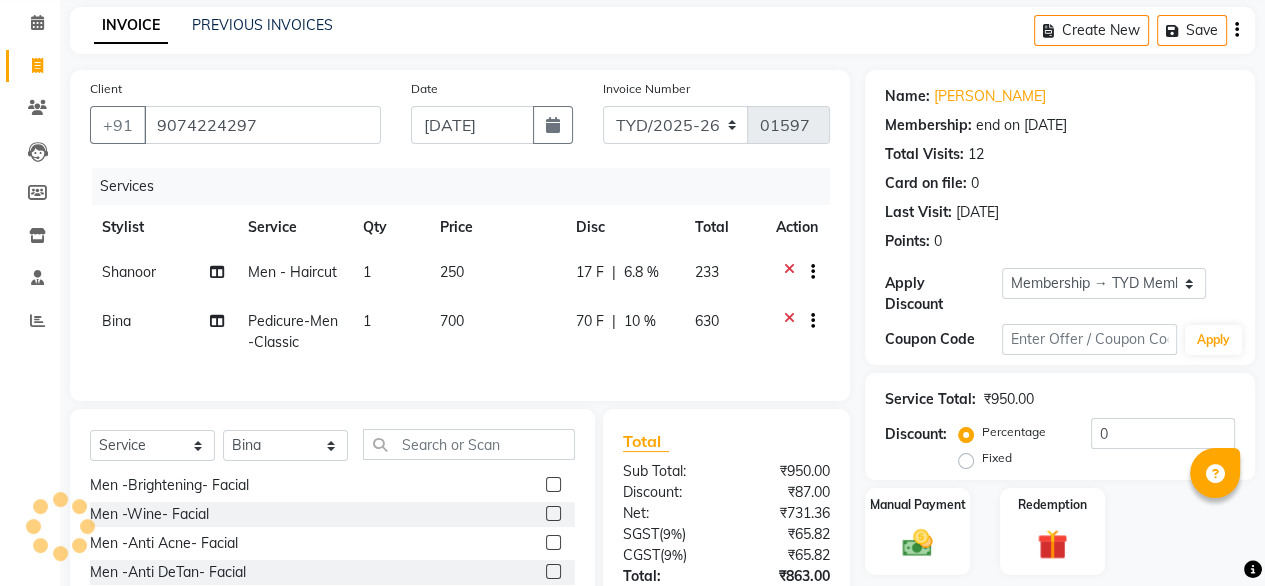 radio on "false" 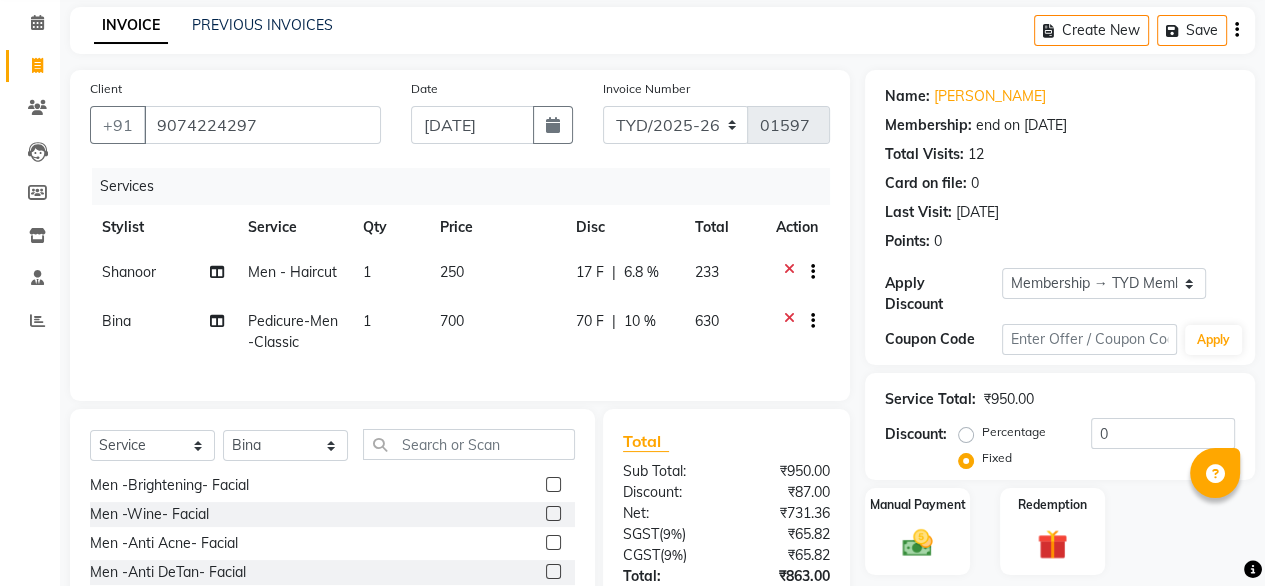 scroll, scrollTop: 244, scrollLeft: 0, axis: vertical 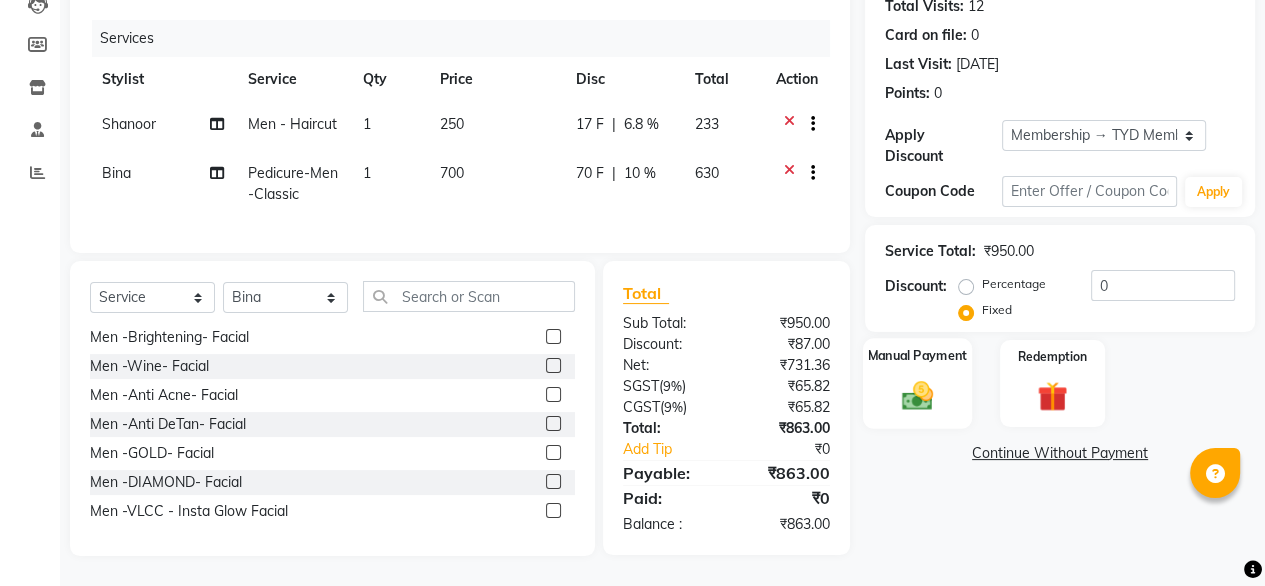 click 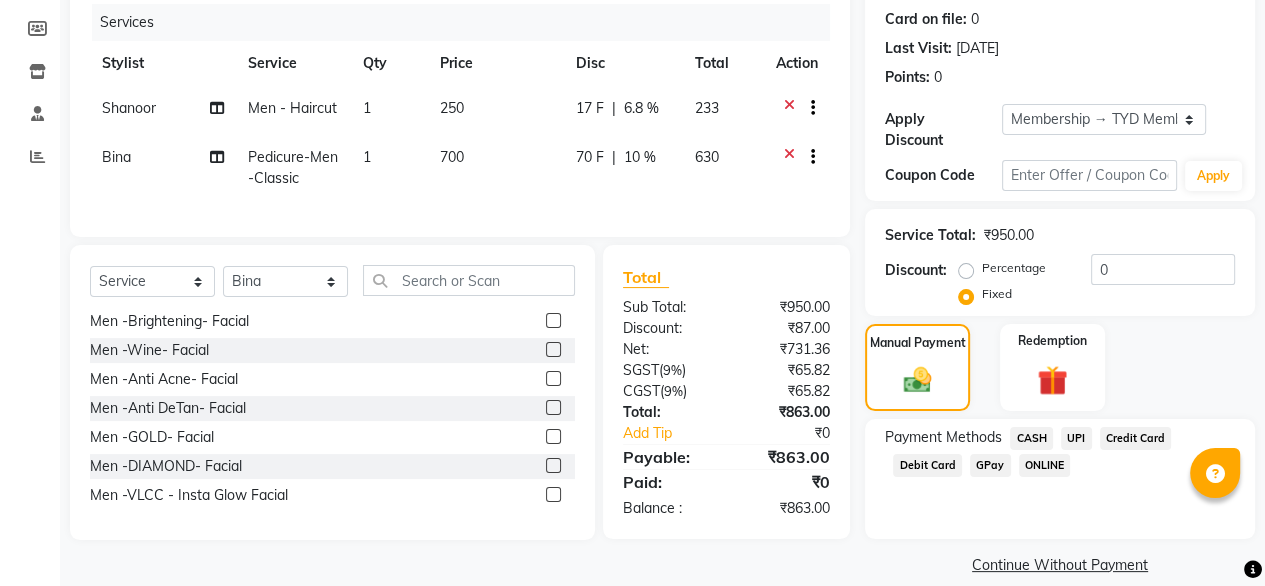 click on "UPI" 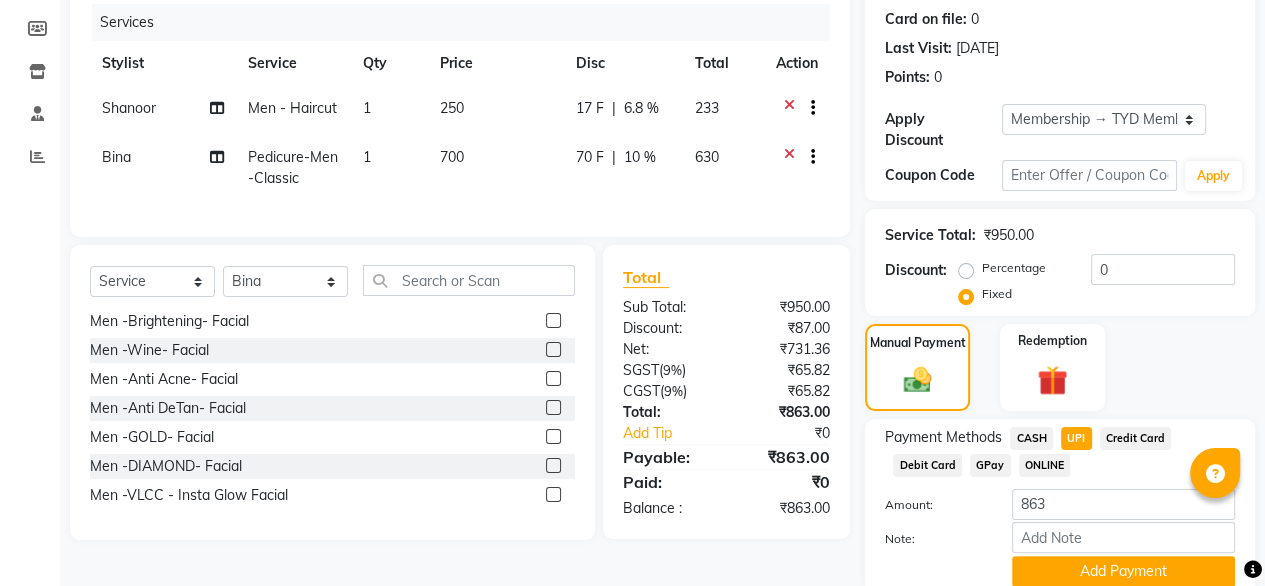 scroll, scrollTop: 311, scrollLeft: 0, axis: vertical 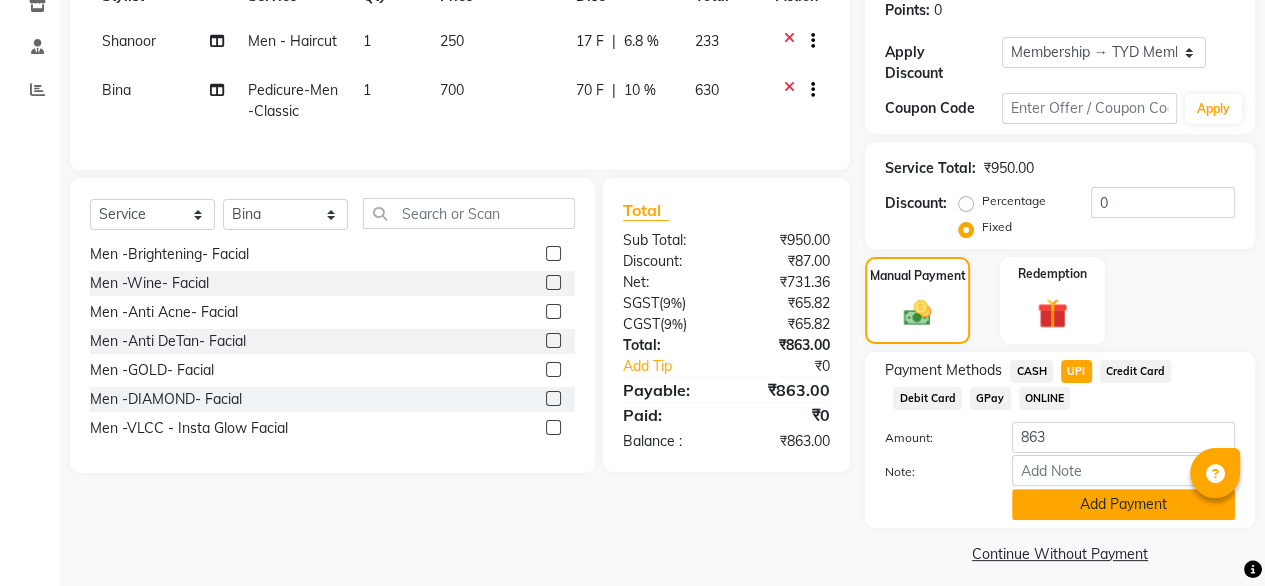 click on "Add Payment" 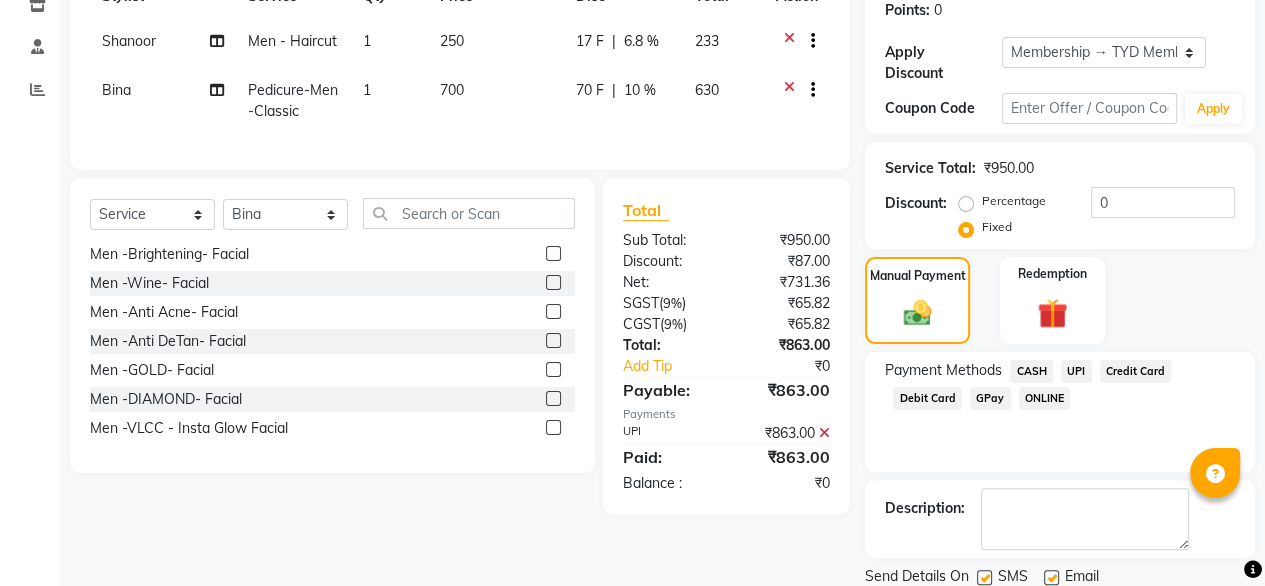 scroll, scrollTop: 364, scrollLeft: 0, axis: vertical 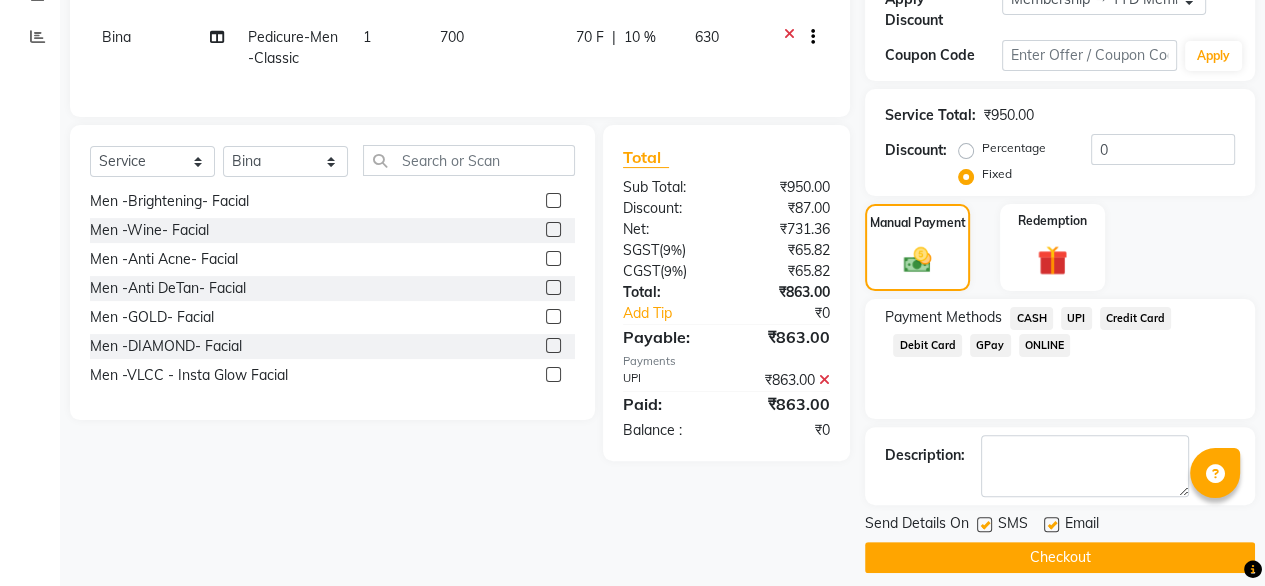 click 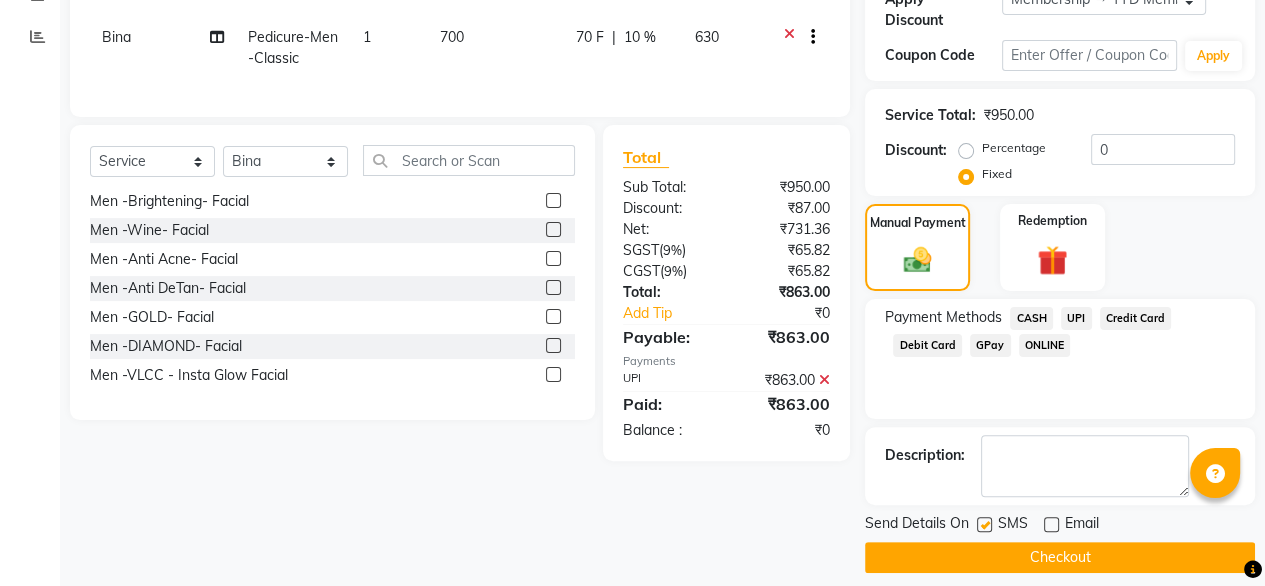 click on "Checkout" 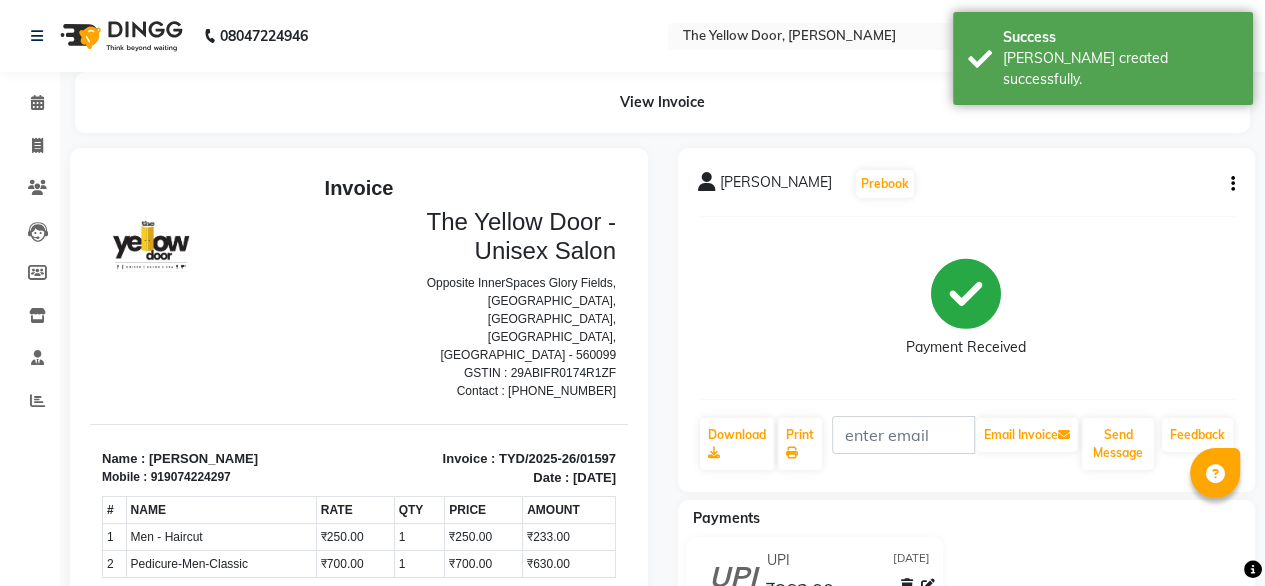 scroll, scrollTop: 0, scrollLeft: 0, axis: both 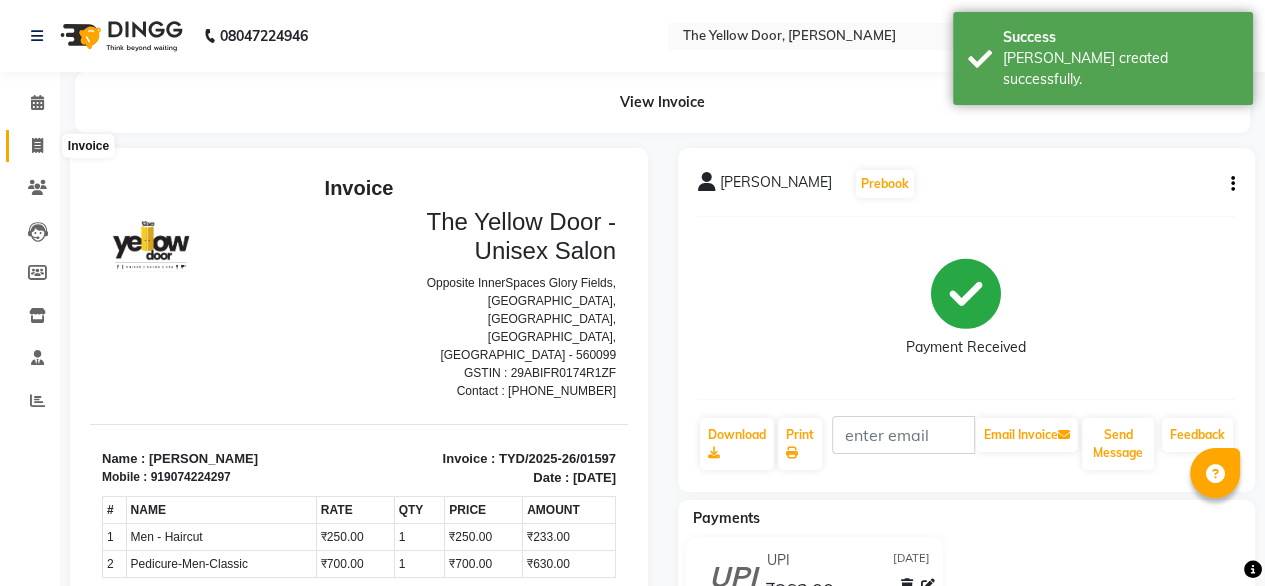 click 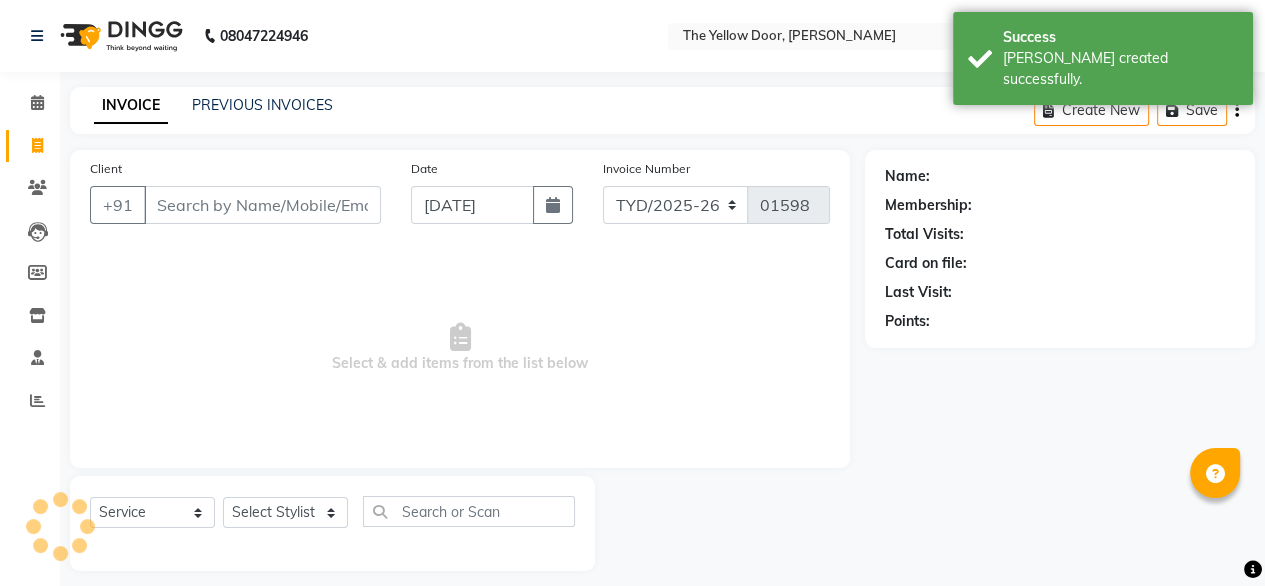 scroll, scrollTop: 16, scrollLeft: 0, axis: vertical 